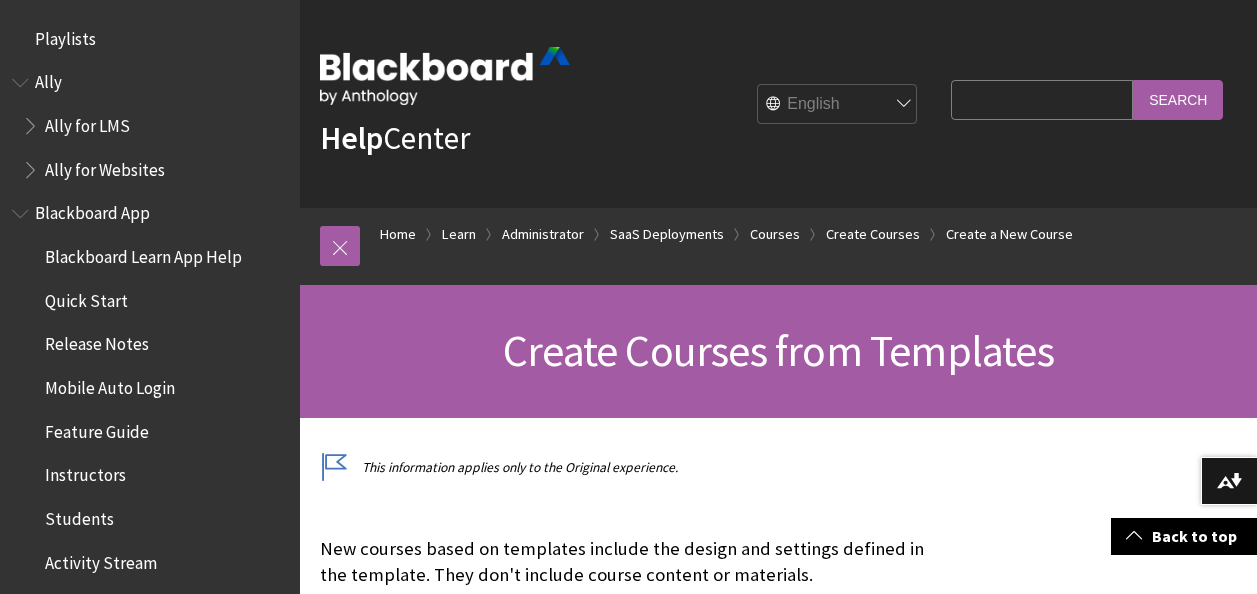 scroll, scrollTop: 400, scrollLeft: 0, axis: vertical 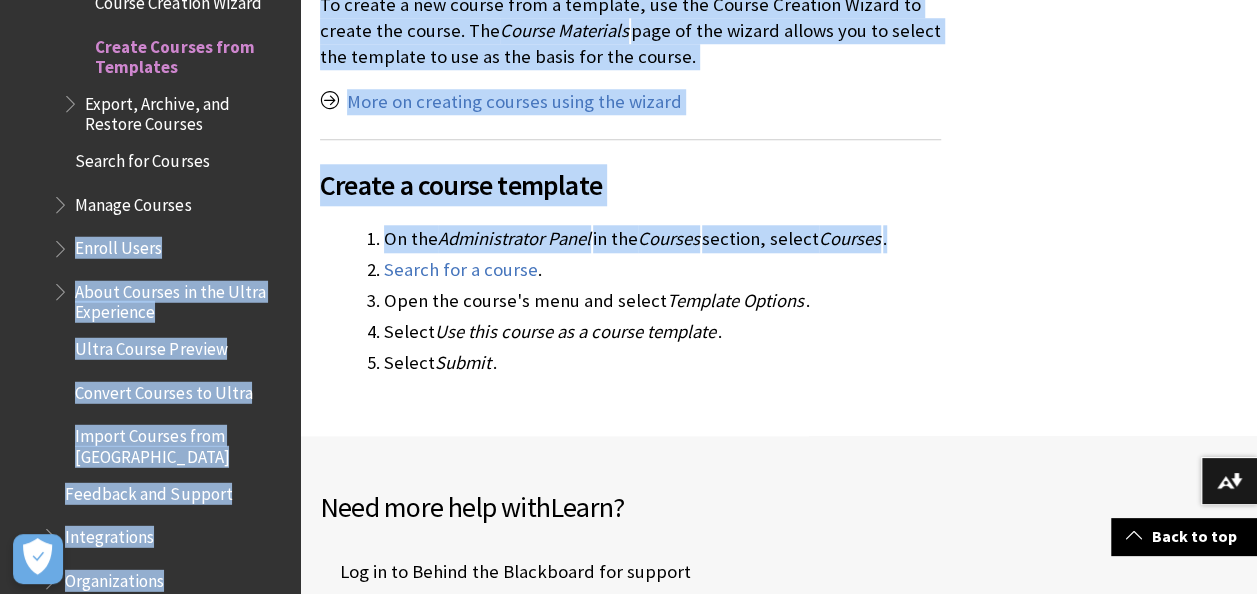 drag, startPoint x: 934, startPoint y: 242, endPoint x: 298, endPoint y: 217, distance: 636.49115 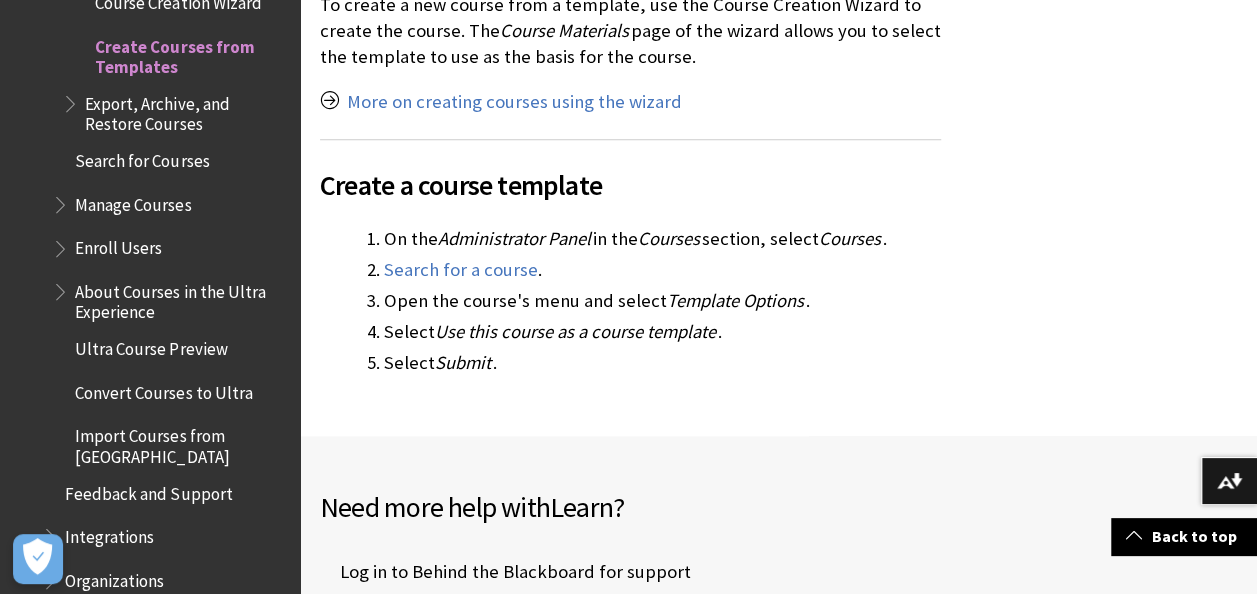 drag, startPoint x: 298, startPoint y: 217, endPoint x: 550, endPoint y: 261, distance: 255.81242 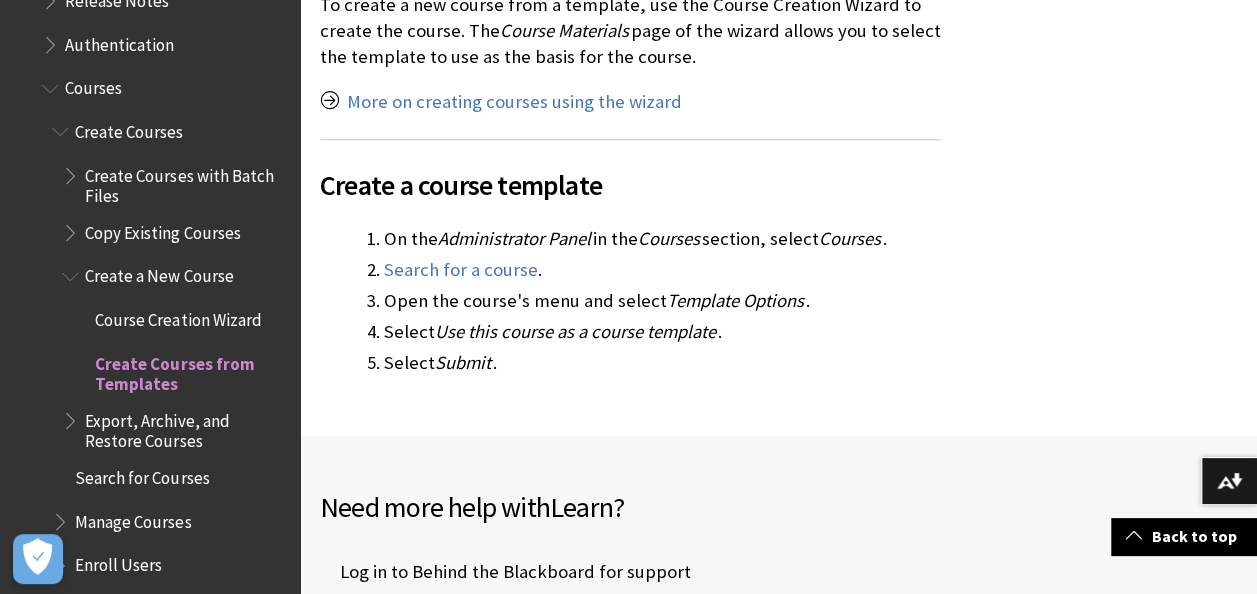 scroll, scrollTop: 2351, scrollLeft: 0, axis: vertical 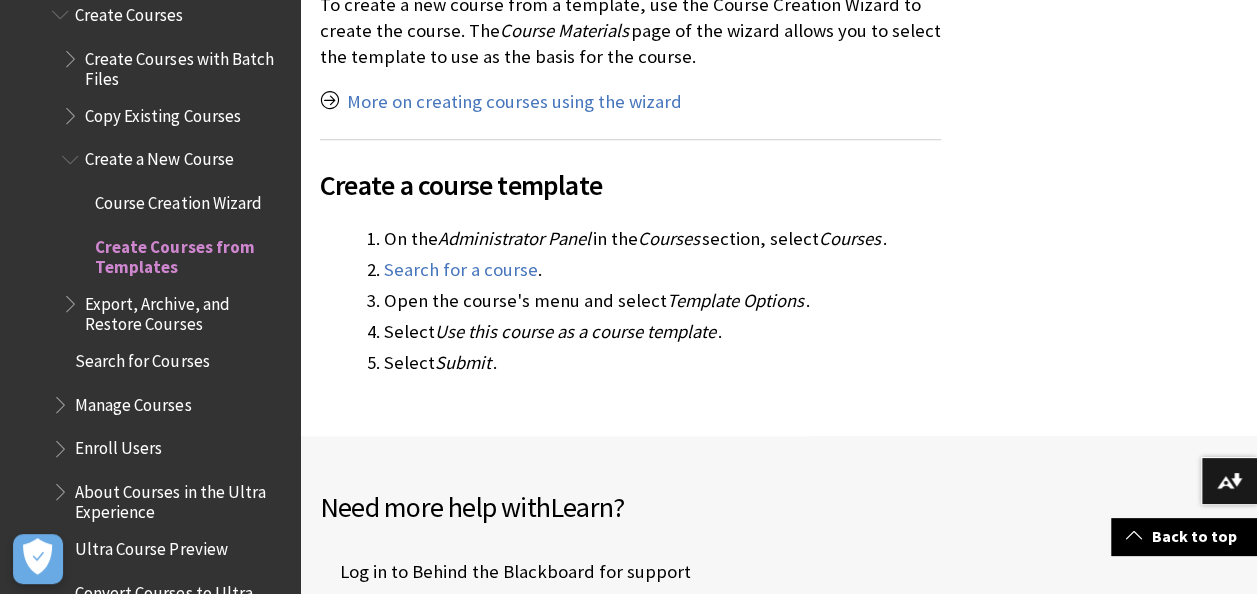click on "Enroll Users" at bounding box center (118, 445) 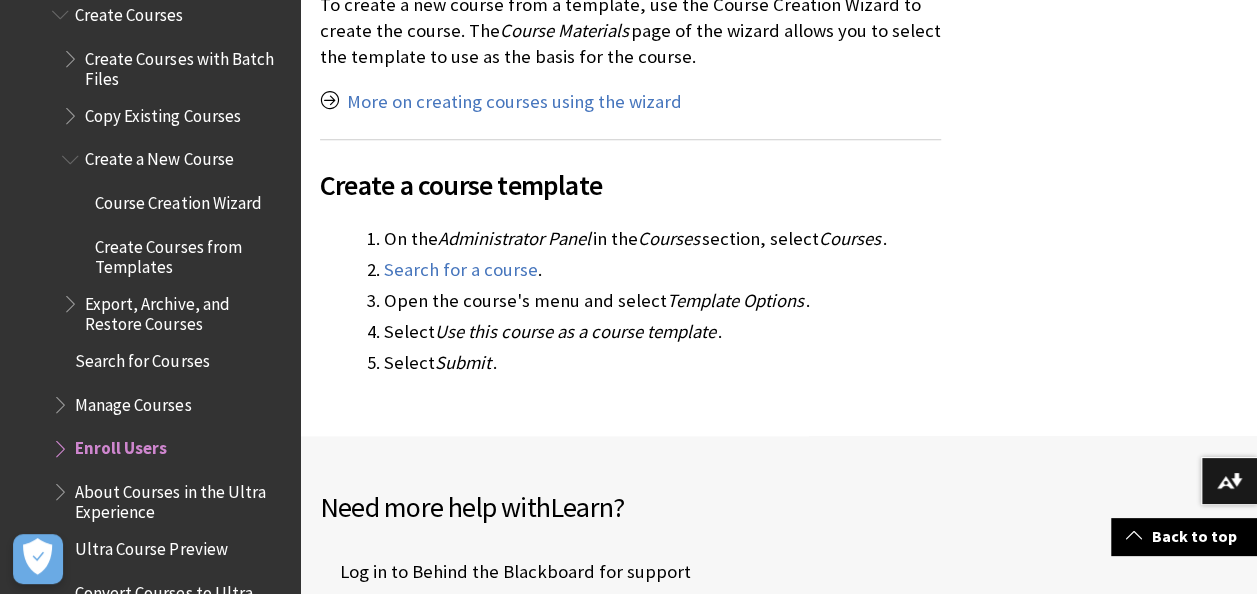 click at bounding box center [62, 444] 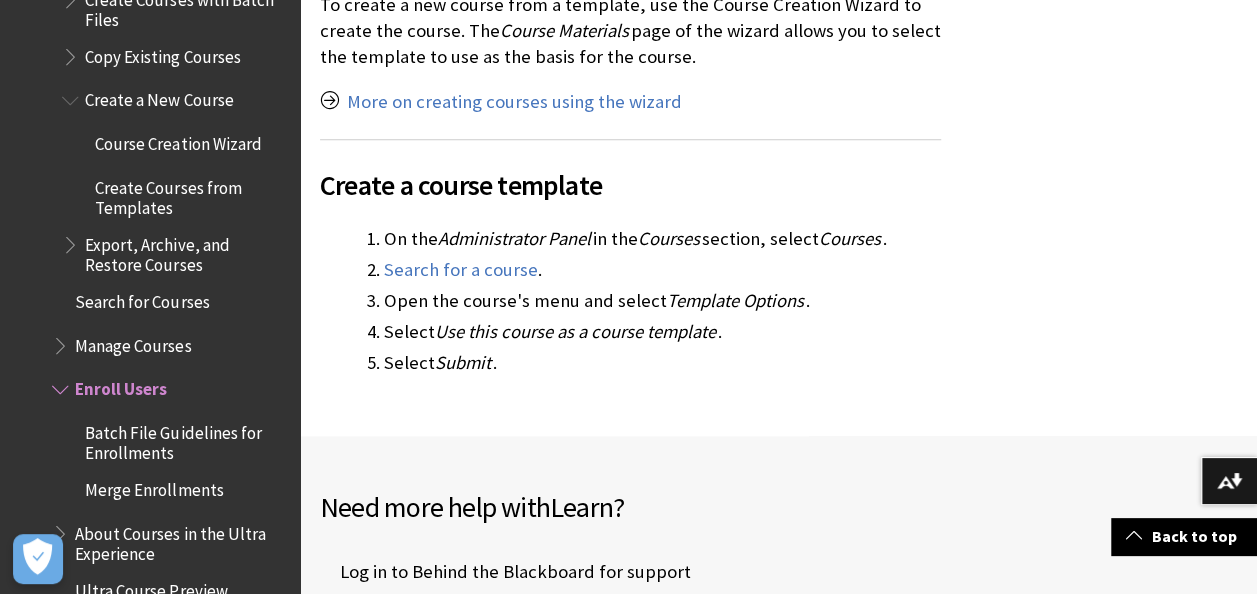 scroll, scrollTop: 2451, scrollLeft: 0, axis: vertical 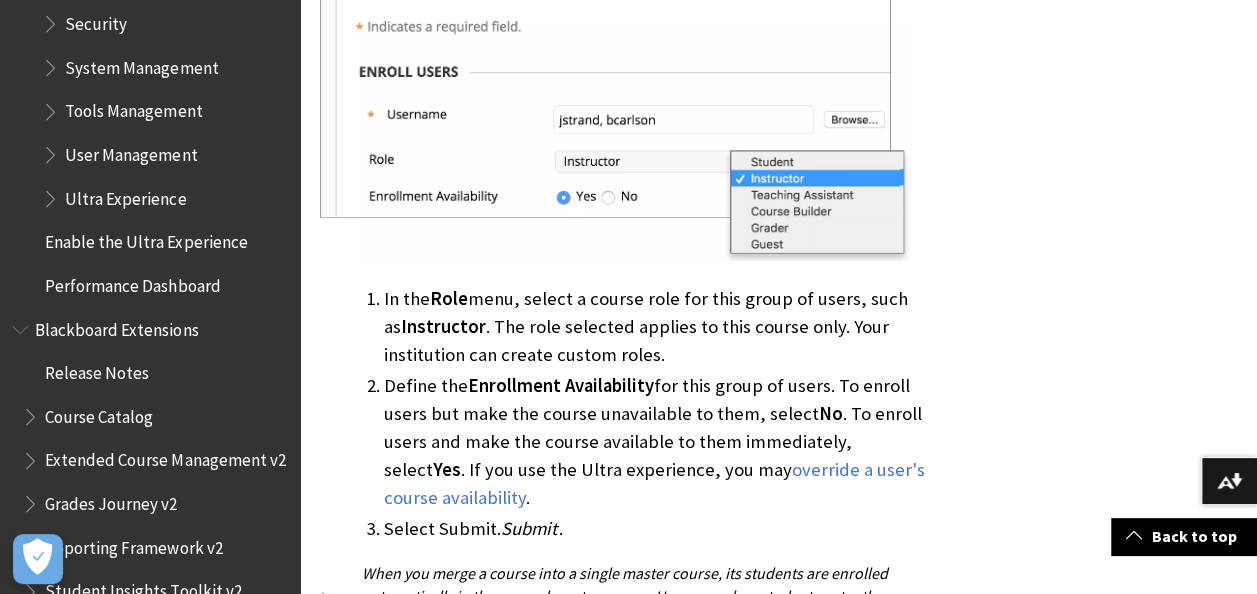 click on "Tools Management" at bounding box center [165, 112] 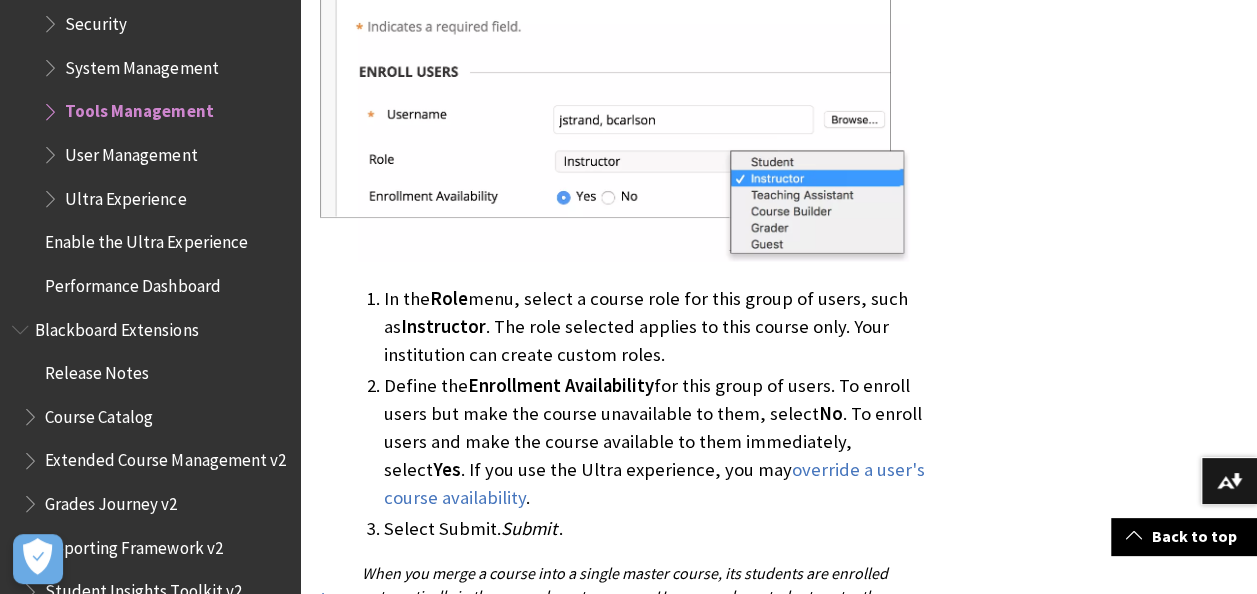 click at bounding box center [52, 107] 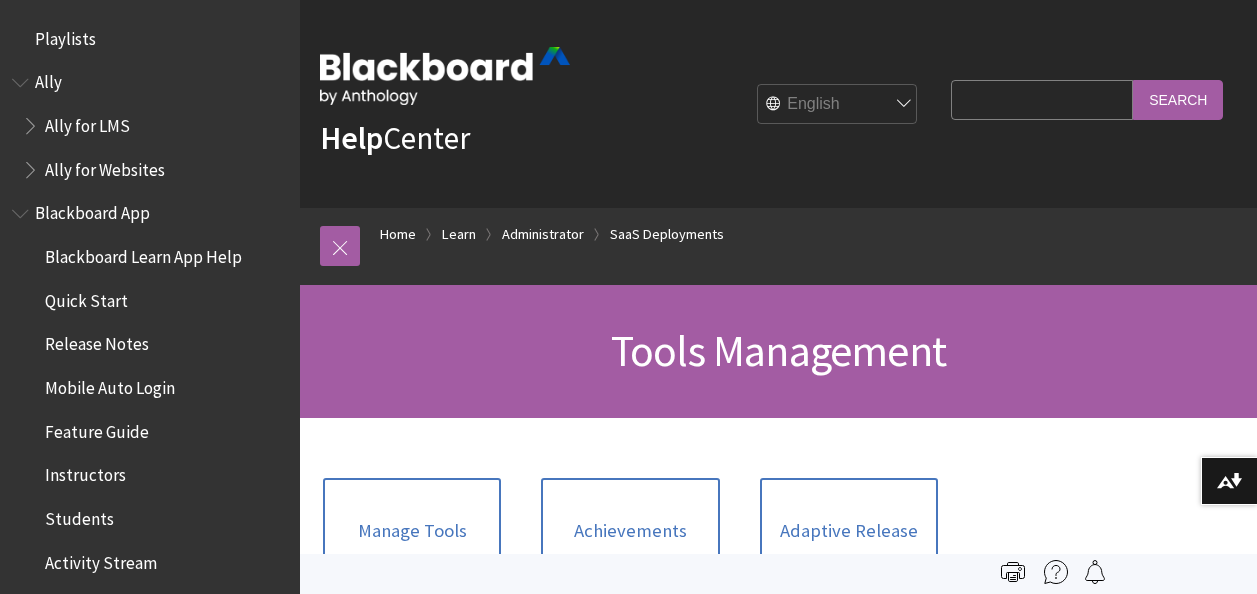 scroll, scrollTop: 0, scrollLeft: 0, axis: both 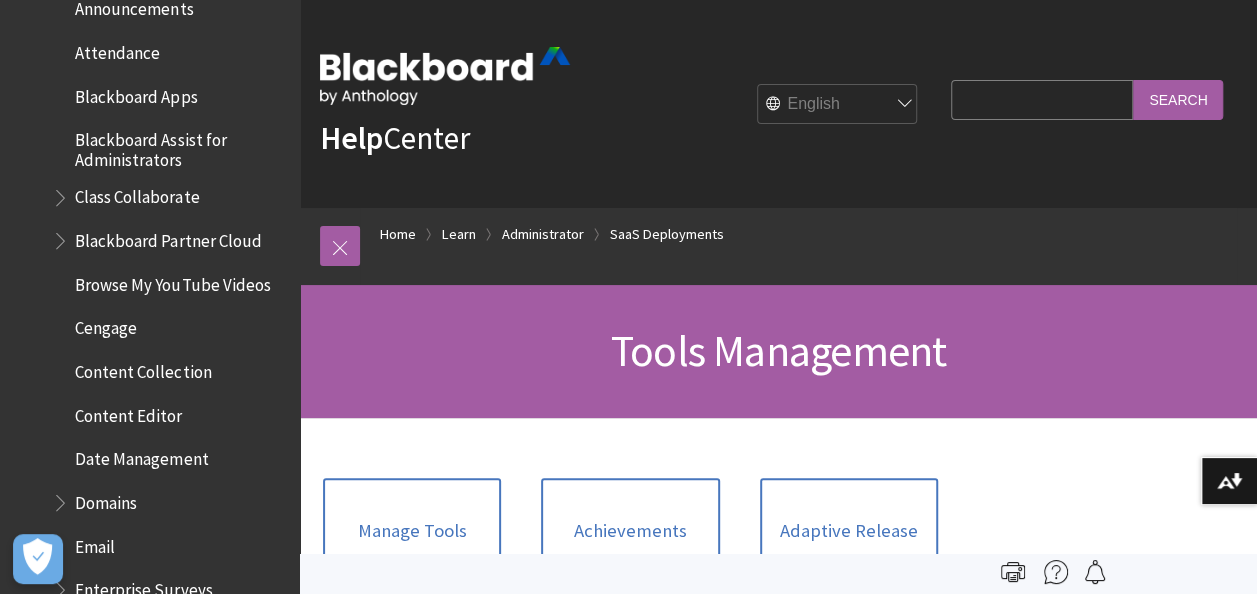 click on "Search Query" at bounding box center [1042, 99] 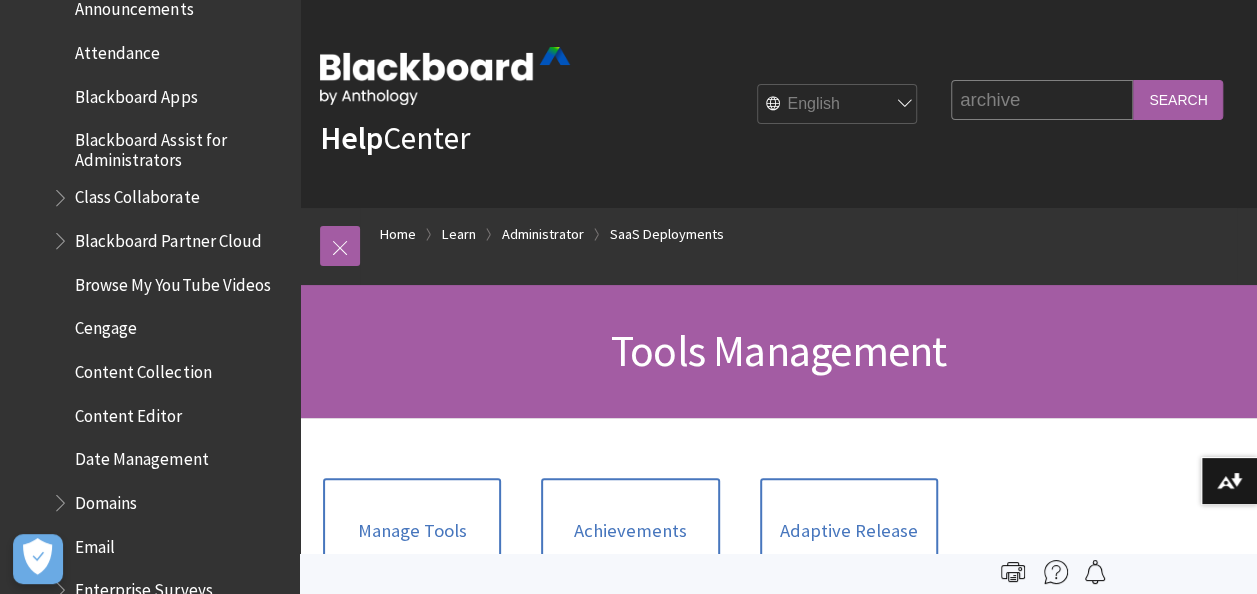 type on "archive" 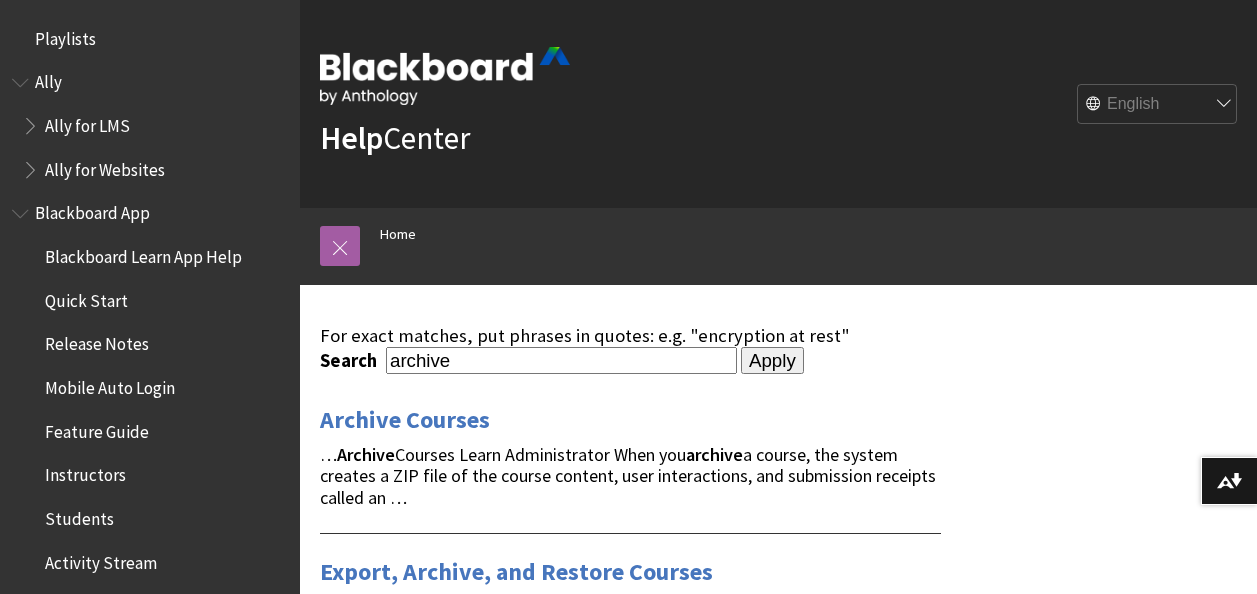 scroll, scrollTop: 0, scrollLeft: 0, axis: both 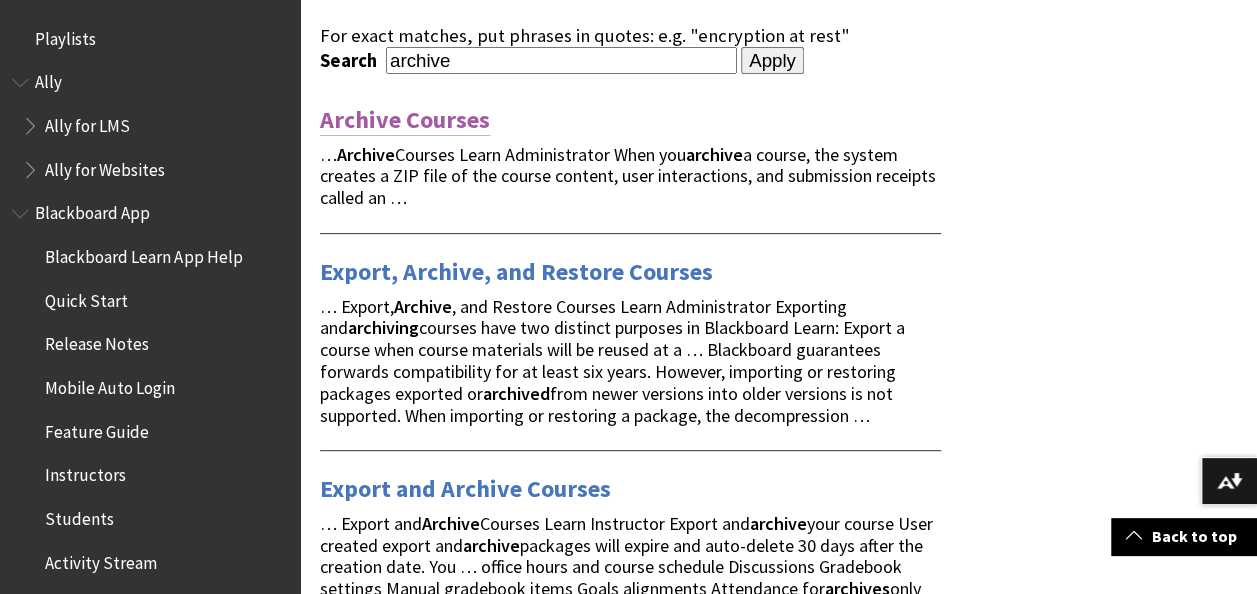 click on "Archive Courses" at bounding box center [405, 120] 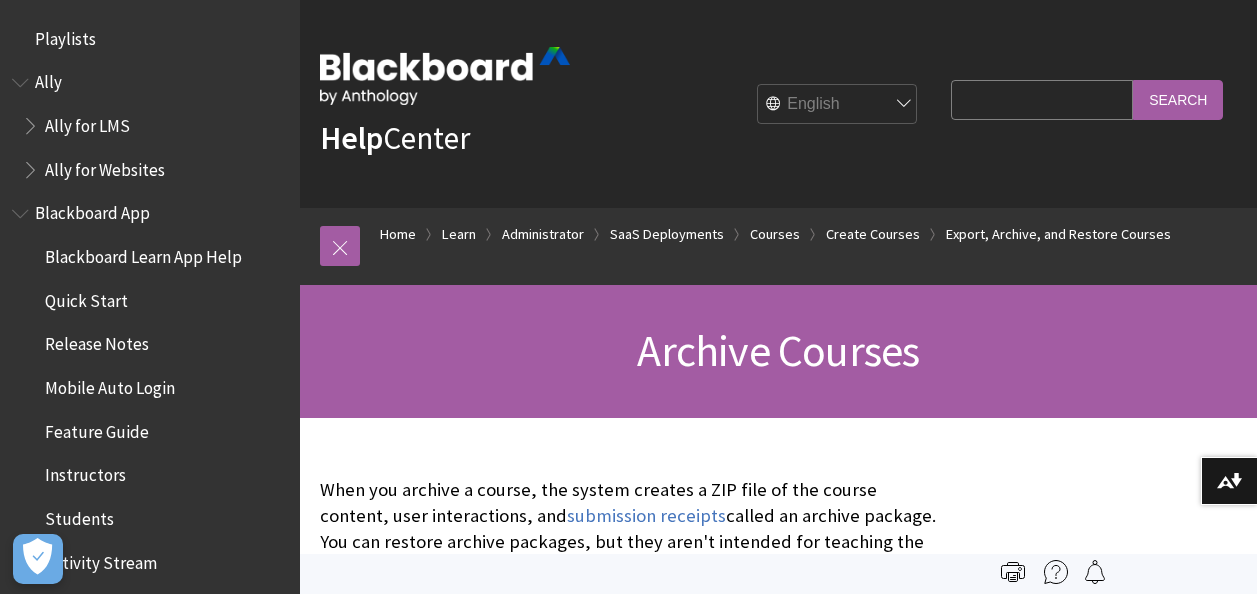 scroll, scrollTop: 159, scrollLeft: 0, axis: vertical 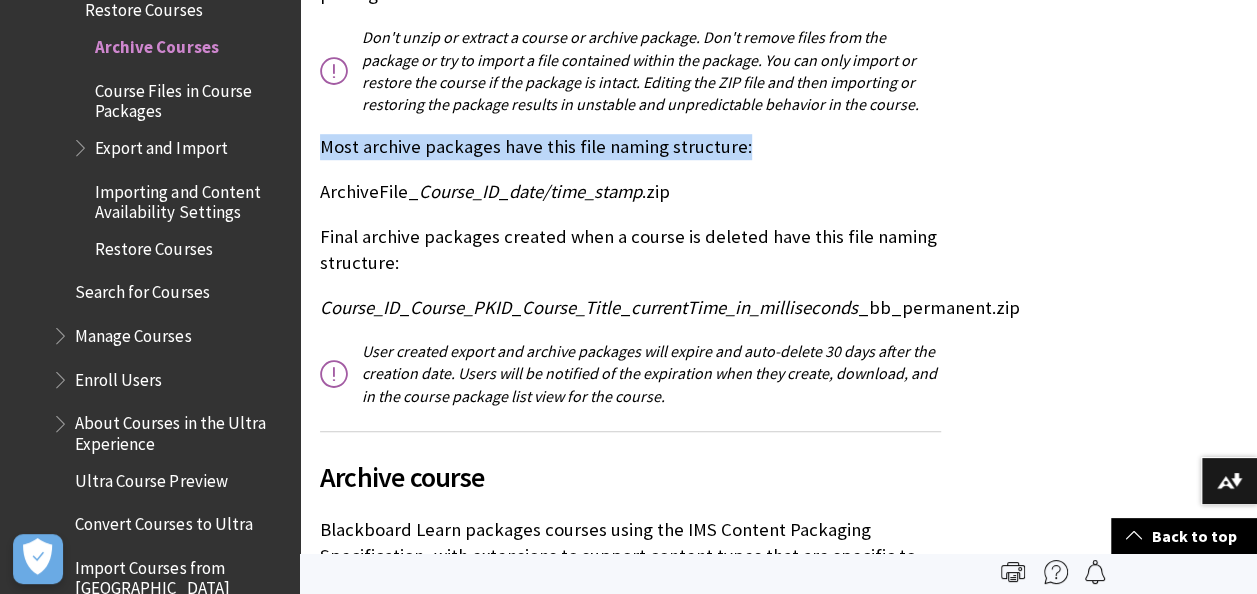 drag, startPoint x: 744, startPoint y: 143, endPoint x: 318, endPoint y: 157, distance: 426.22998 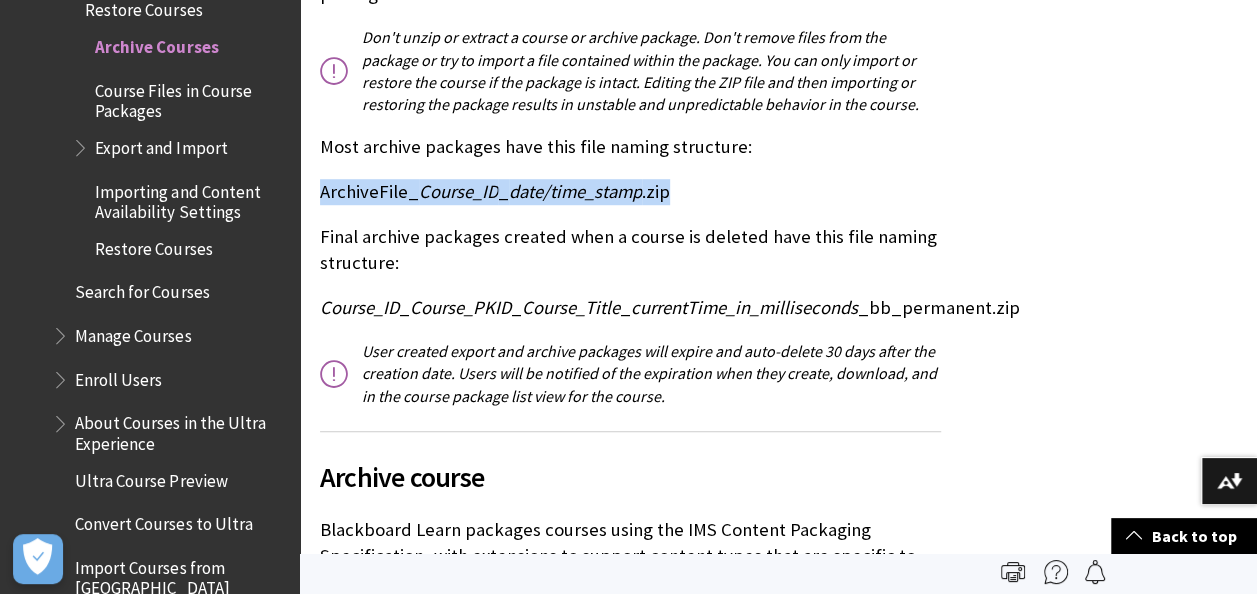 drag, startPoint x: 690, startPoint y: 192, endPoint x: 313, endPoint y: 201, distance: 377.10742 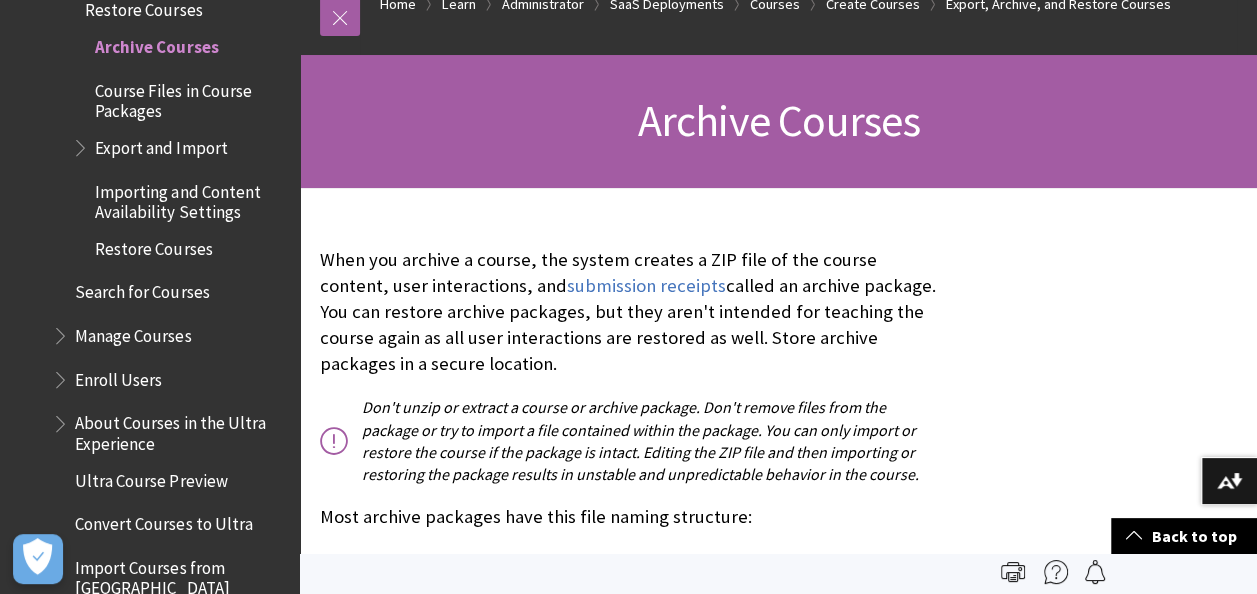 scroll, scrollTop: 0, scrollLeft: 0, axis: both 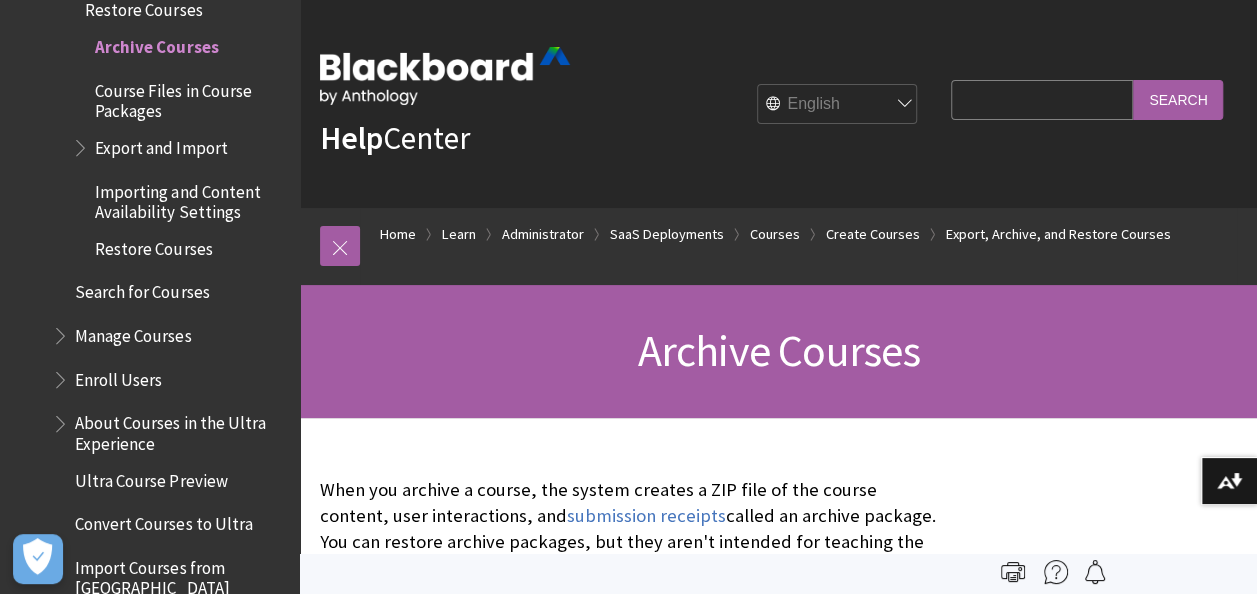 click on "Search Query" at bounding box center [1042, 99] 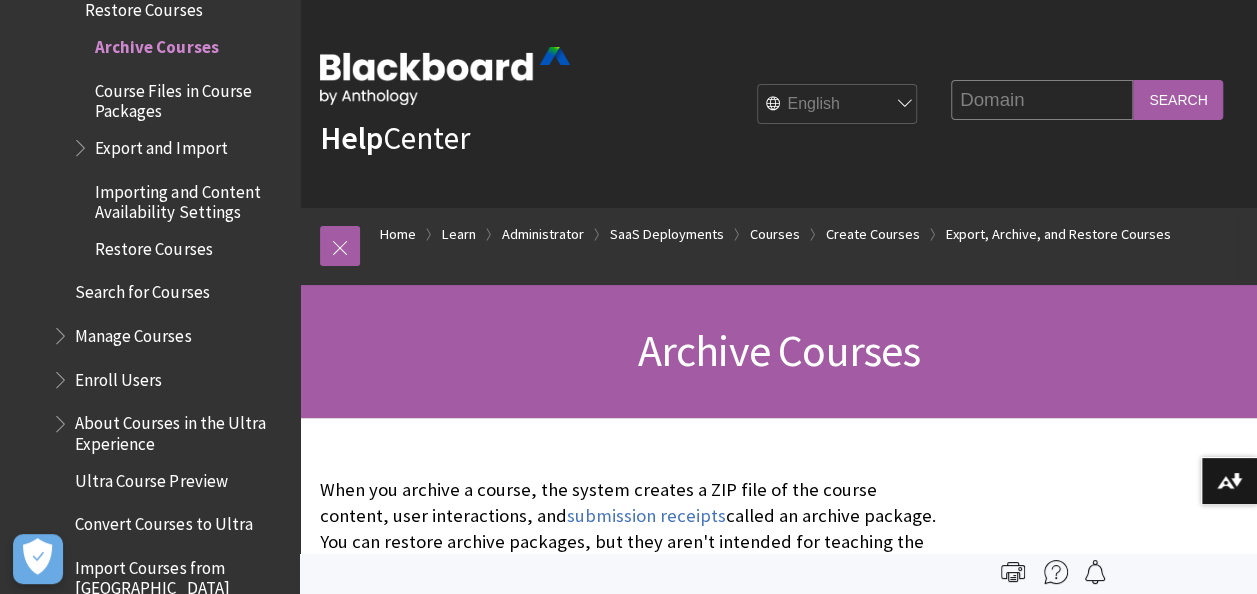 type on "Domain" 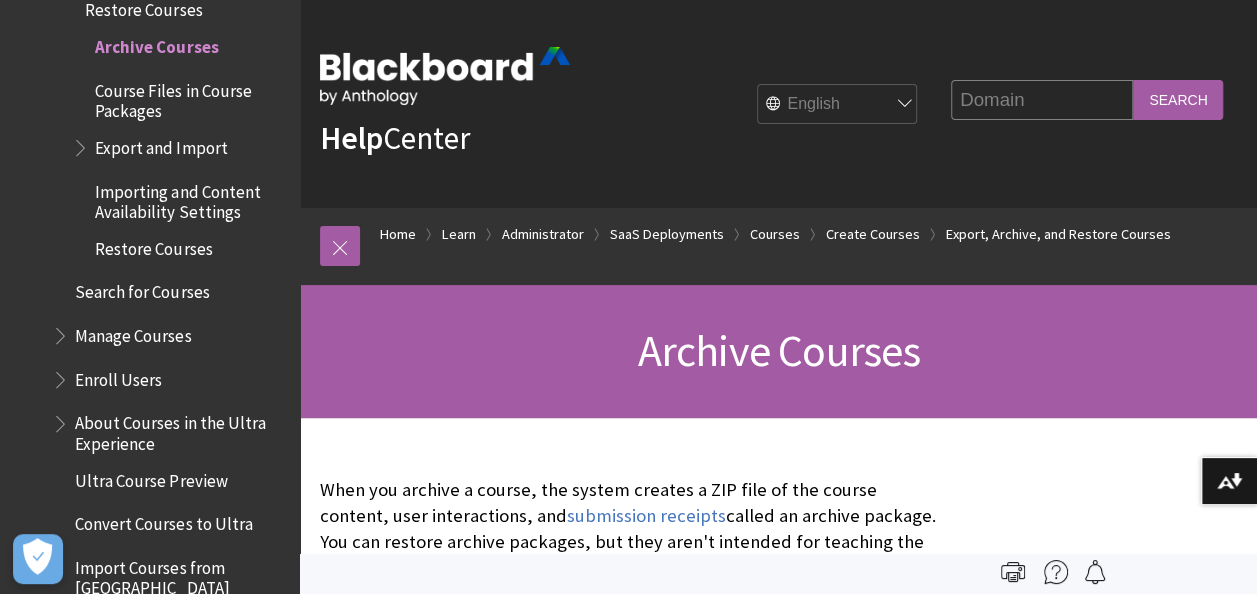 click on "Search" at bounding box center [1178, 99] 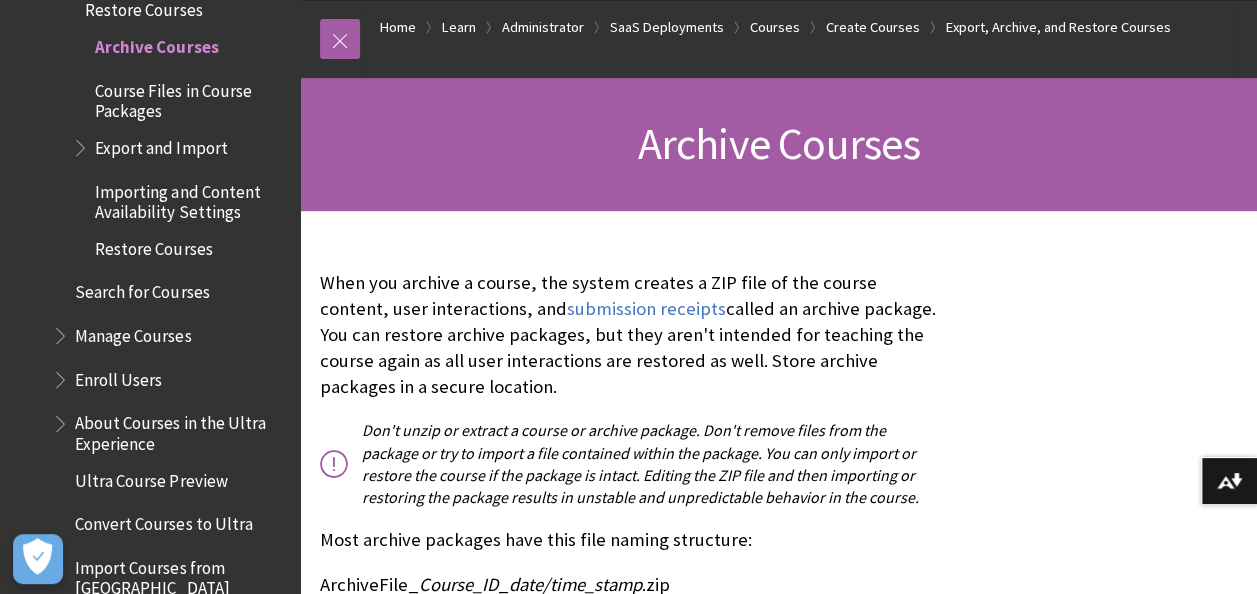 scroll, scrollTop: 500, scrollLeft: 0, axis: vertical 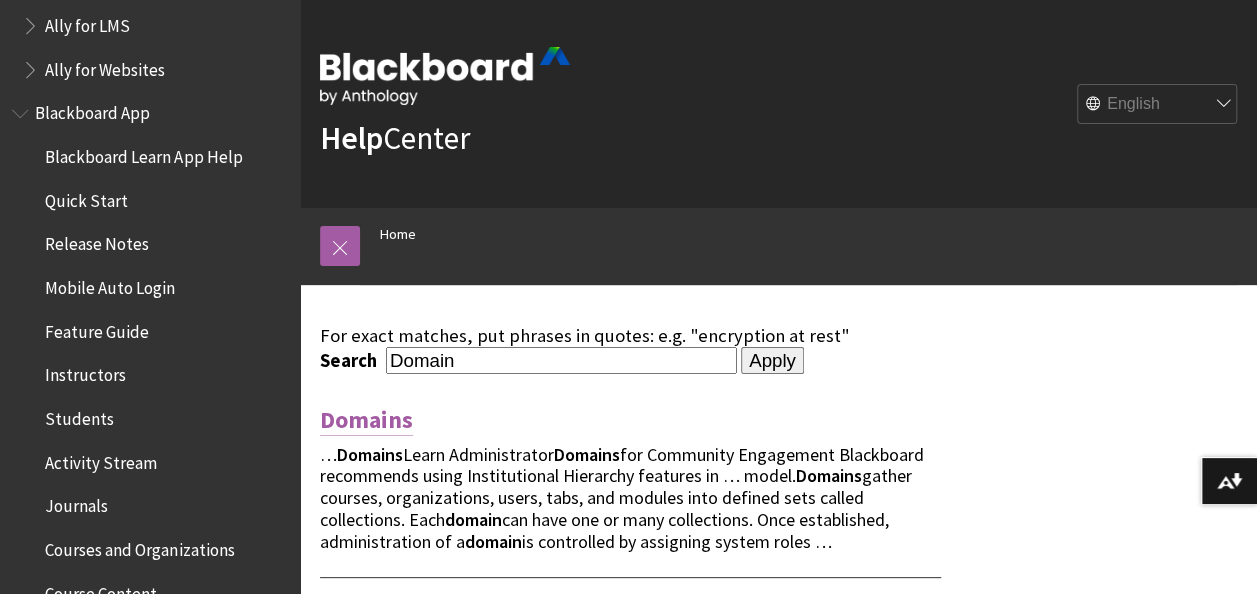 click on "Domains" at bounding box center [366, 420] 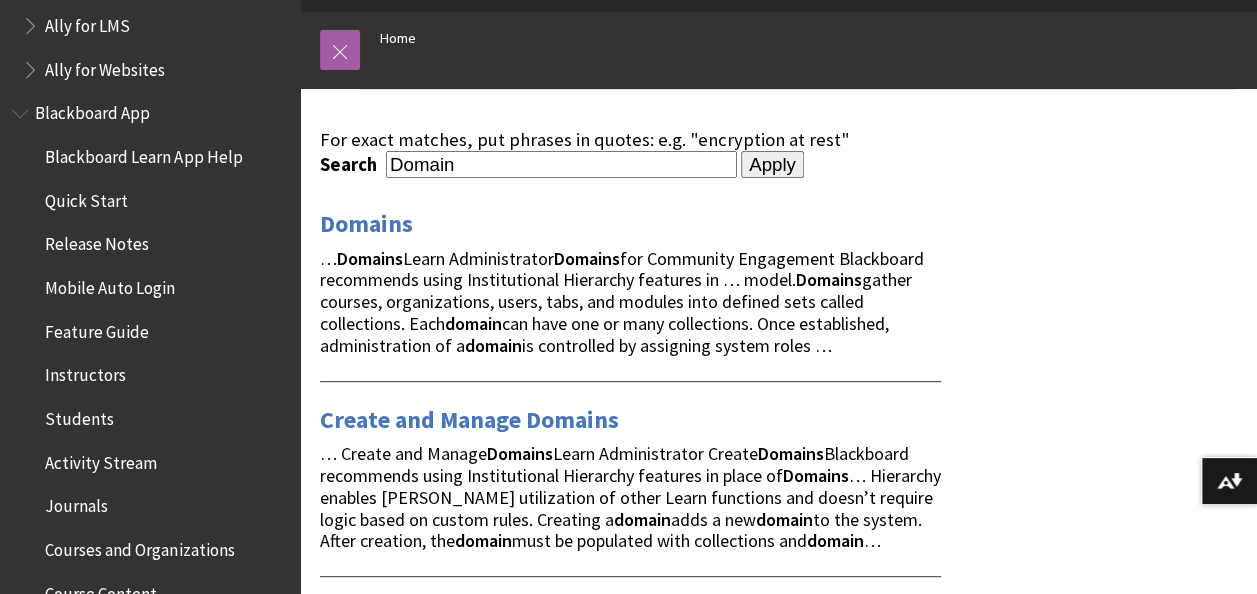 scroll, scrollTop: 200, scrollLeft: 0, axis: vertical 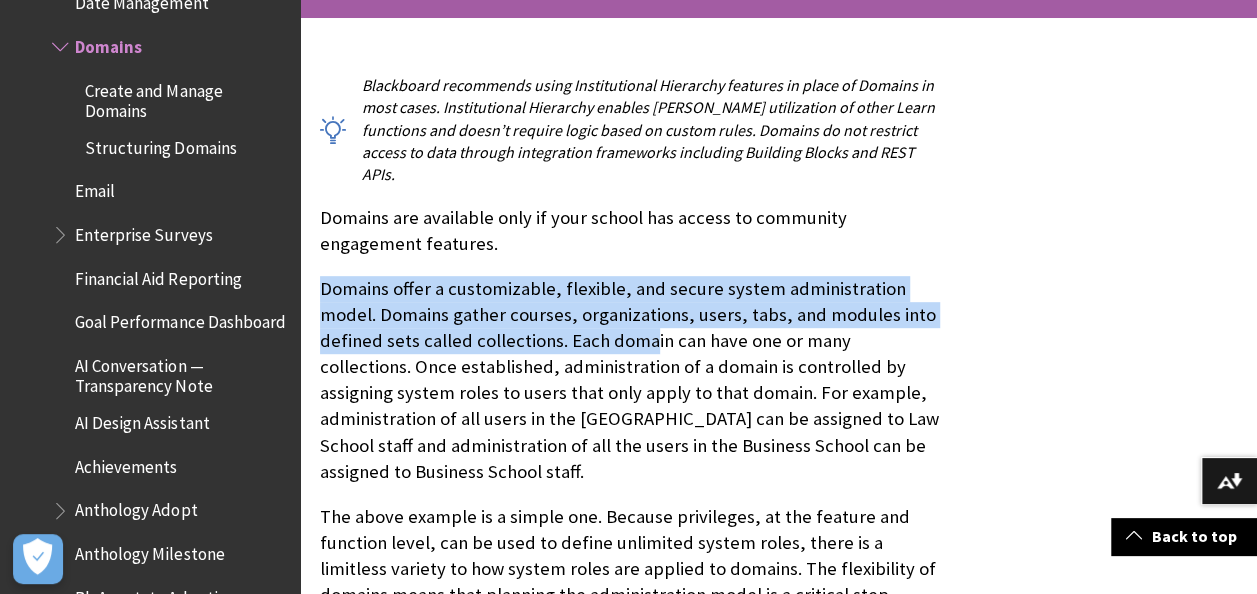 drag, startPoint x: 526, startPoint y: 275, endPoint x: 676, endPoint y: 310, distance: 154.02922 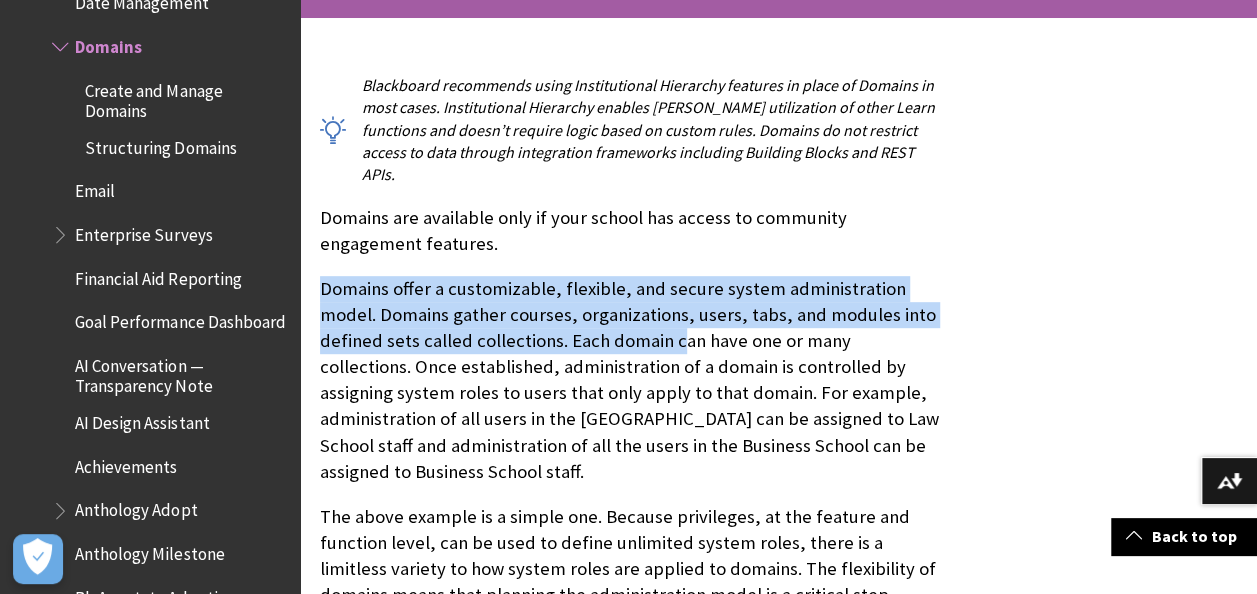 click at bounding box center [778, 2138] 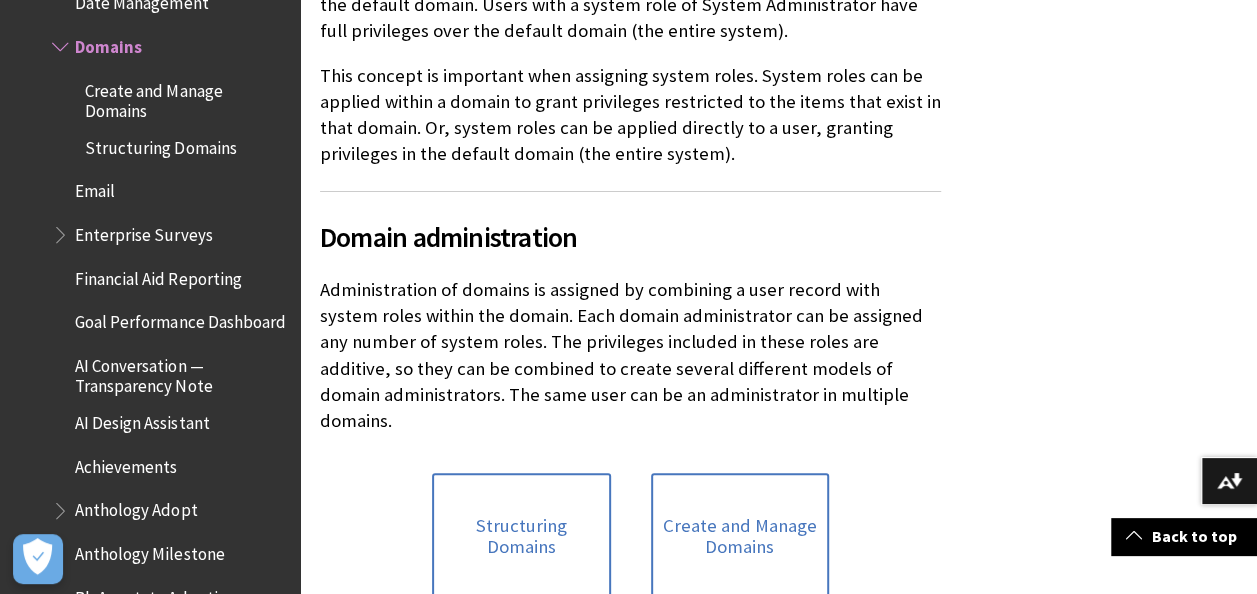scroll, scrollTop: 4200, scrollLeft: 0, axis: vertical 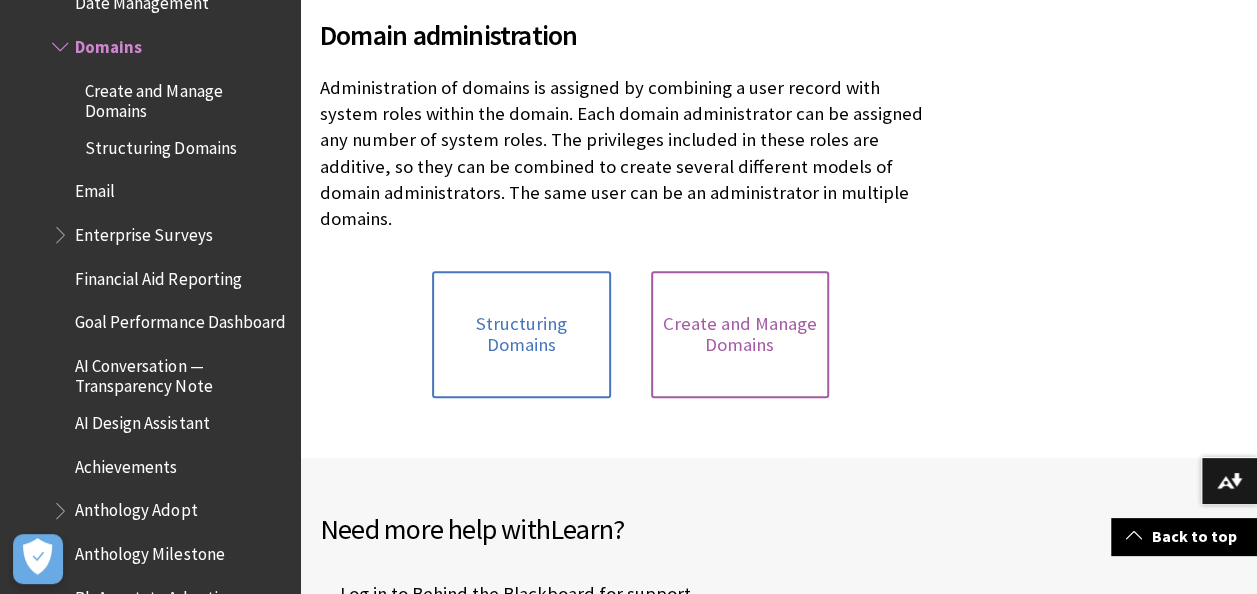 click on "Create and Manage Domains" at bounding box center [740, 334] 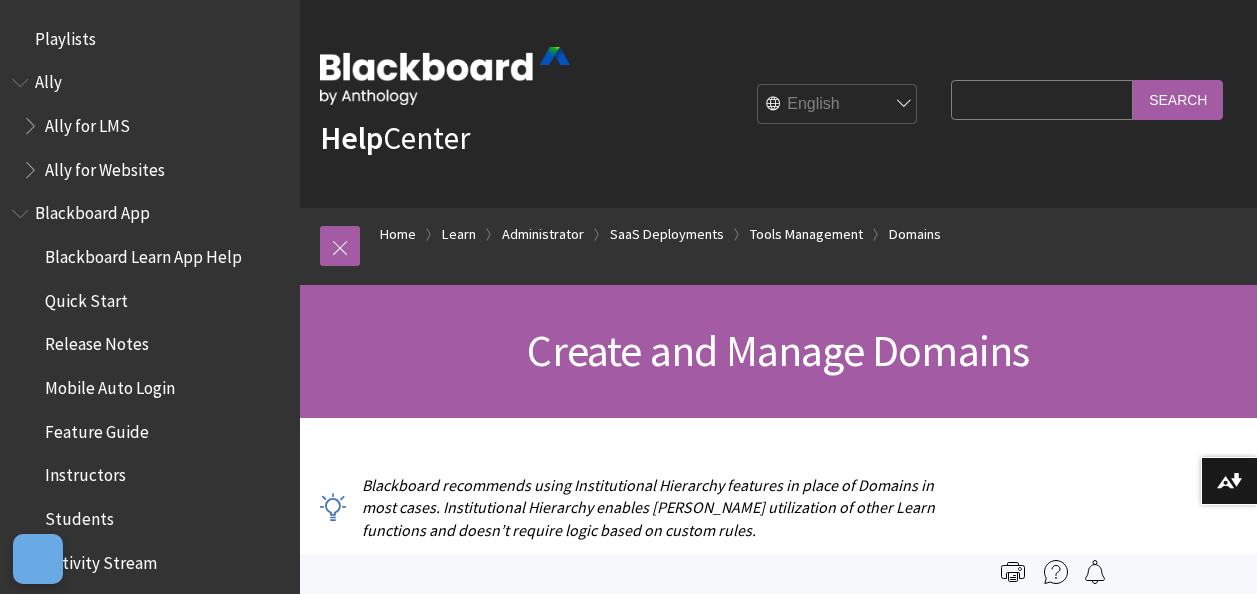 scroll, scrollTop: 0, scrollLeft: 0, axis: both 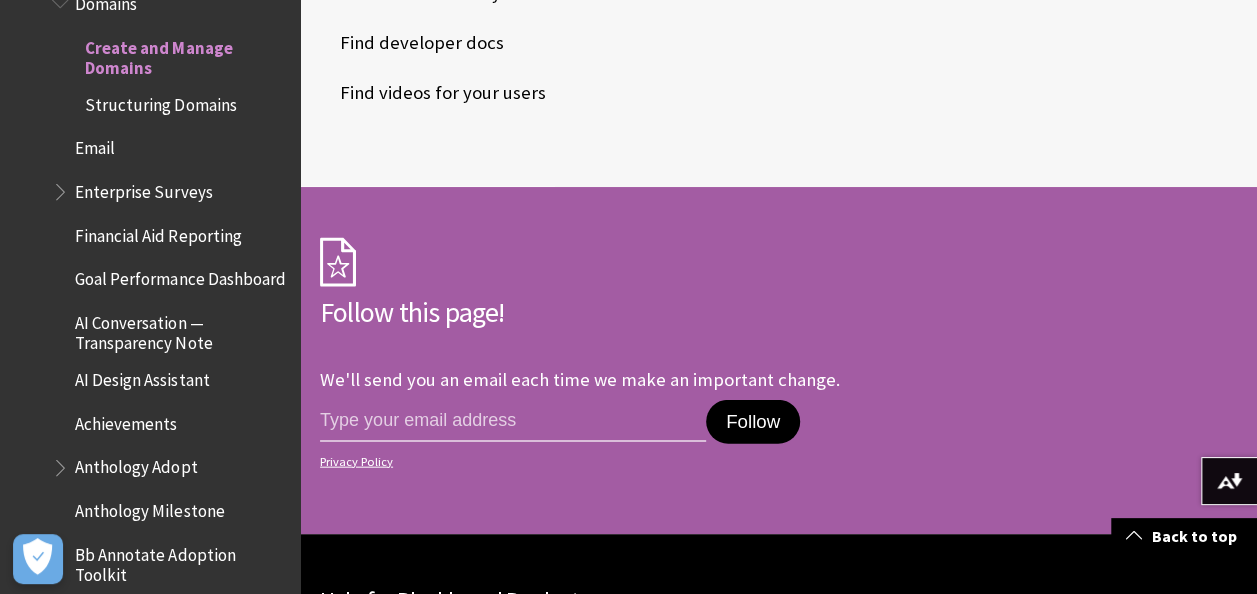 click on "Find videos for your users" at bounding box center (433, 93) 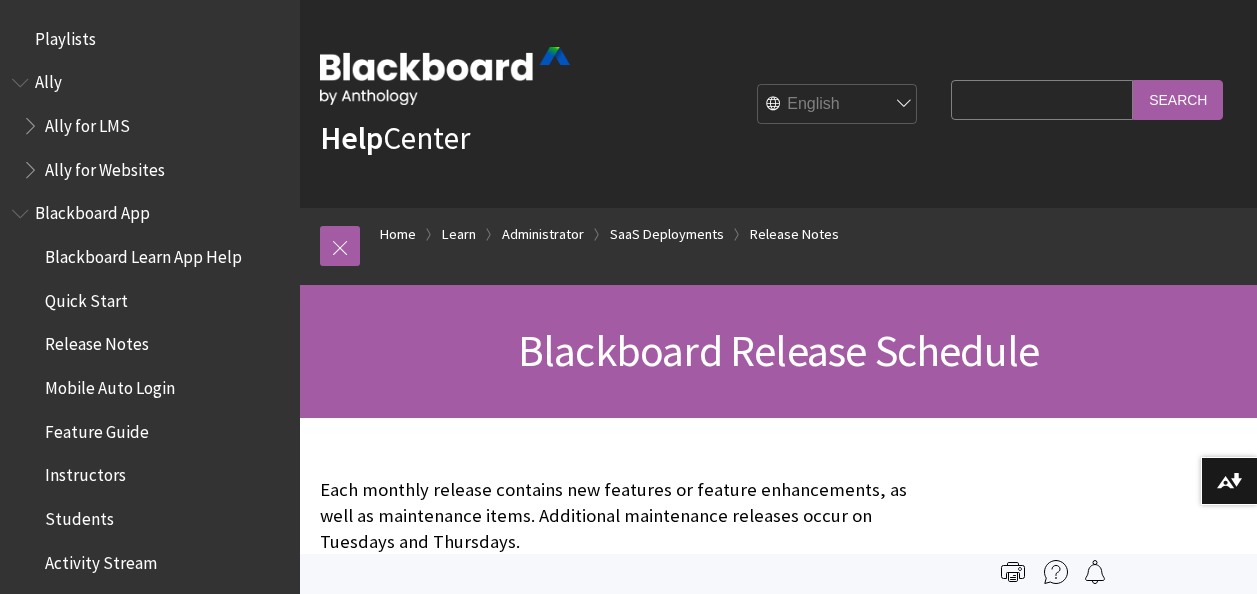 scroll, scrollTop: 0, scrollLeft: 0, axis: both 